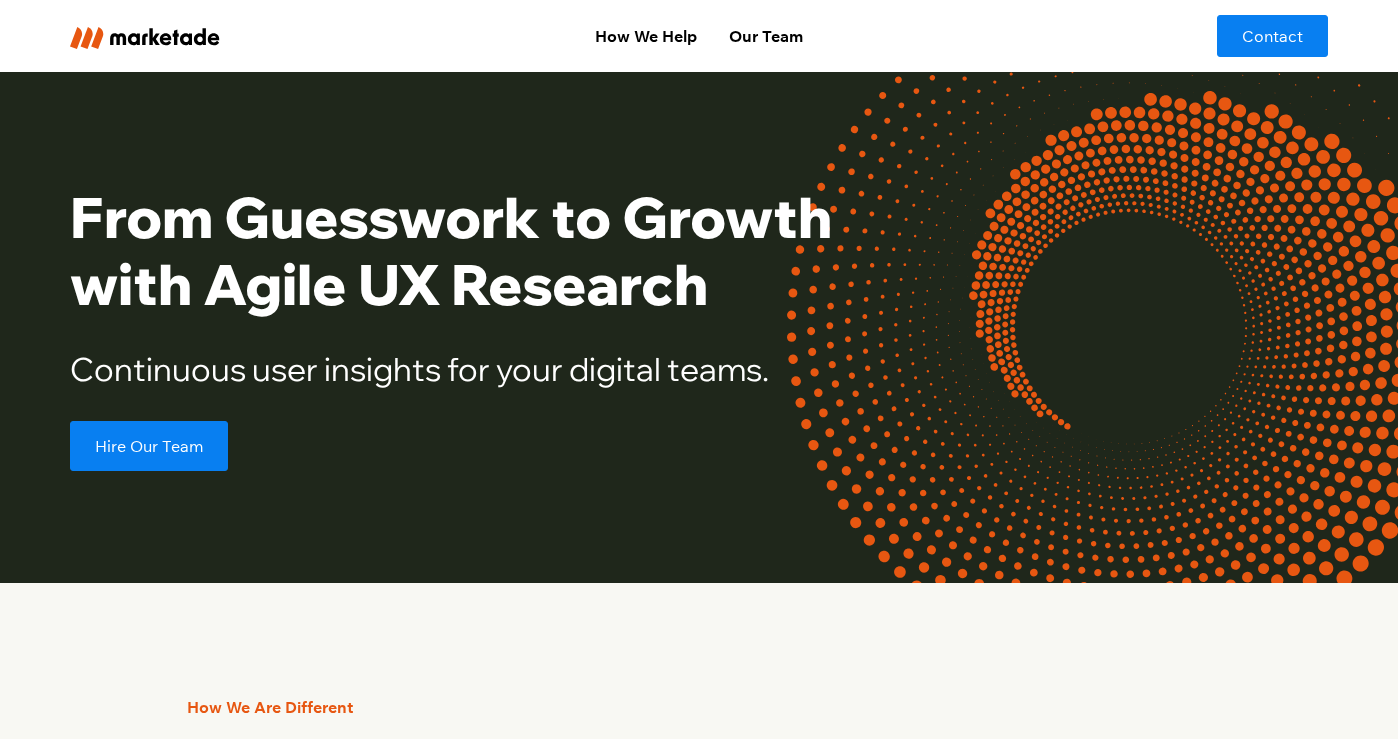 scroll, scrollTop: 0, scrollLeft: 0, axis: both 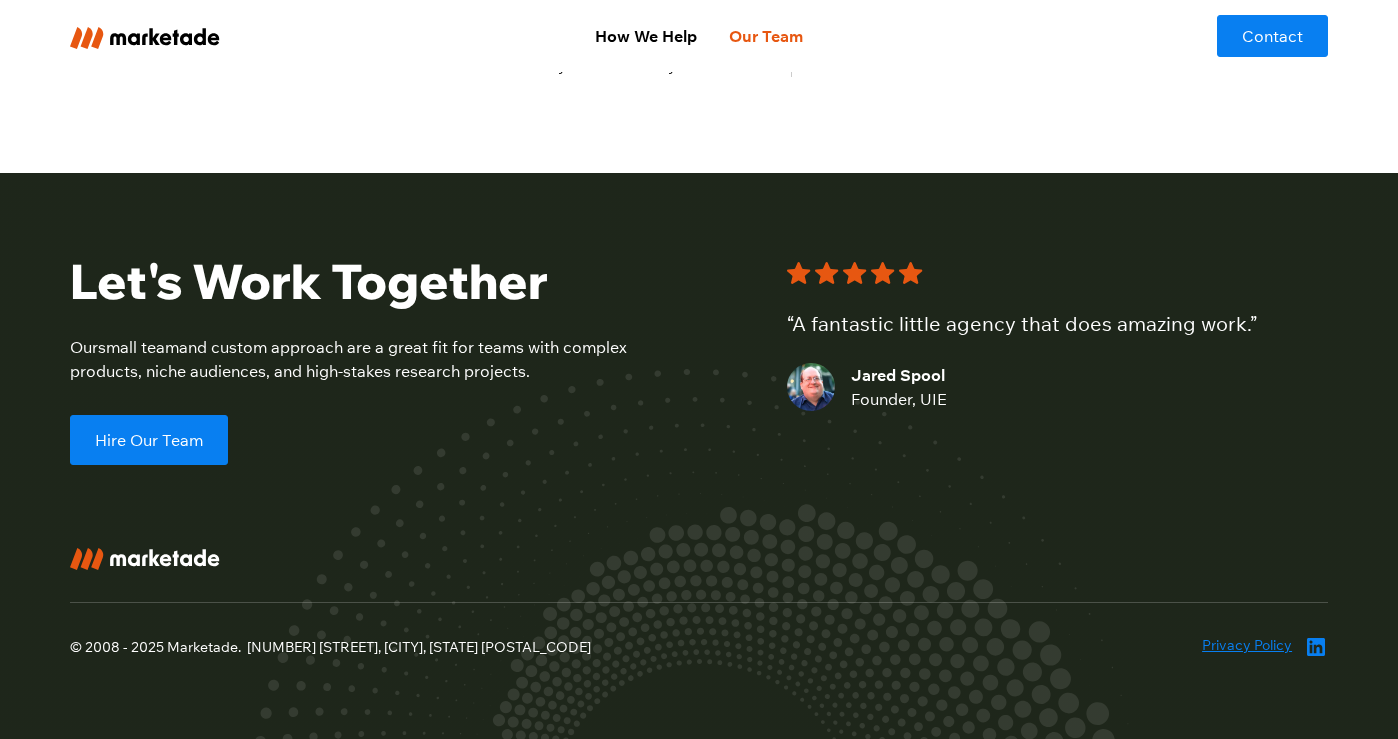 click on "Our Team" at bounding box center (766, 36) 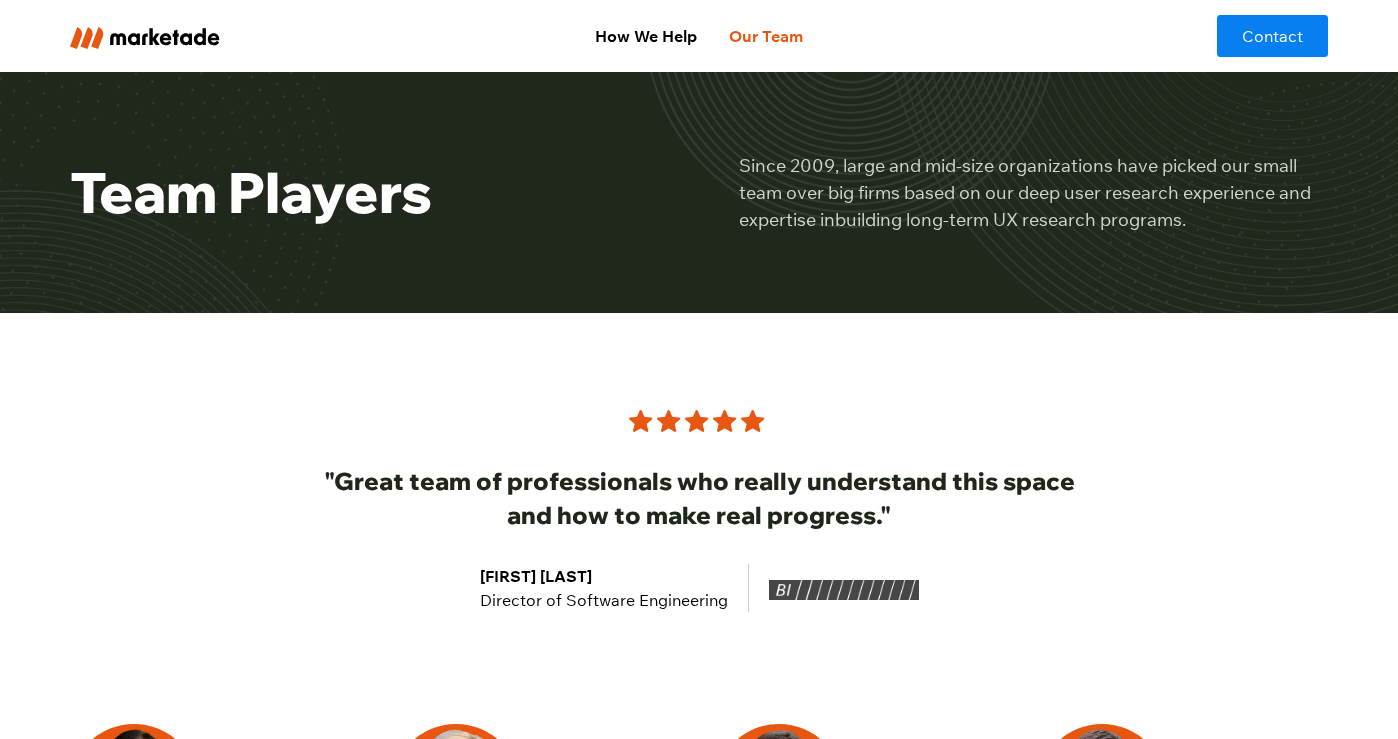 scroll, scrollTop: 0, scrollLeft: 0, axis: both 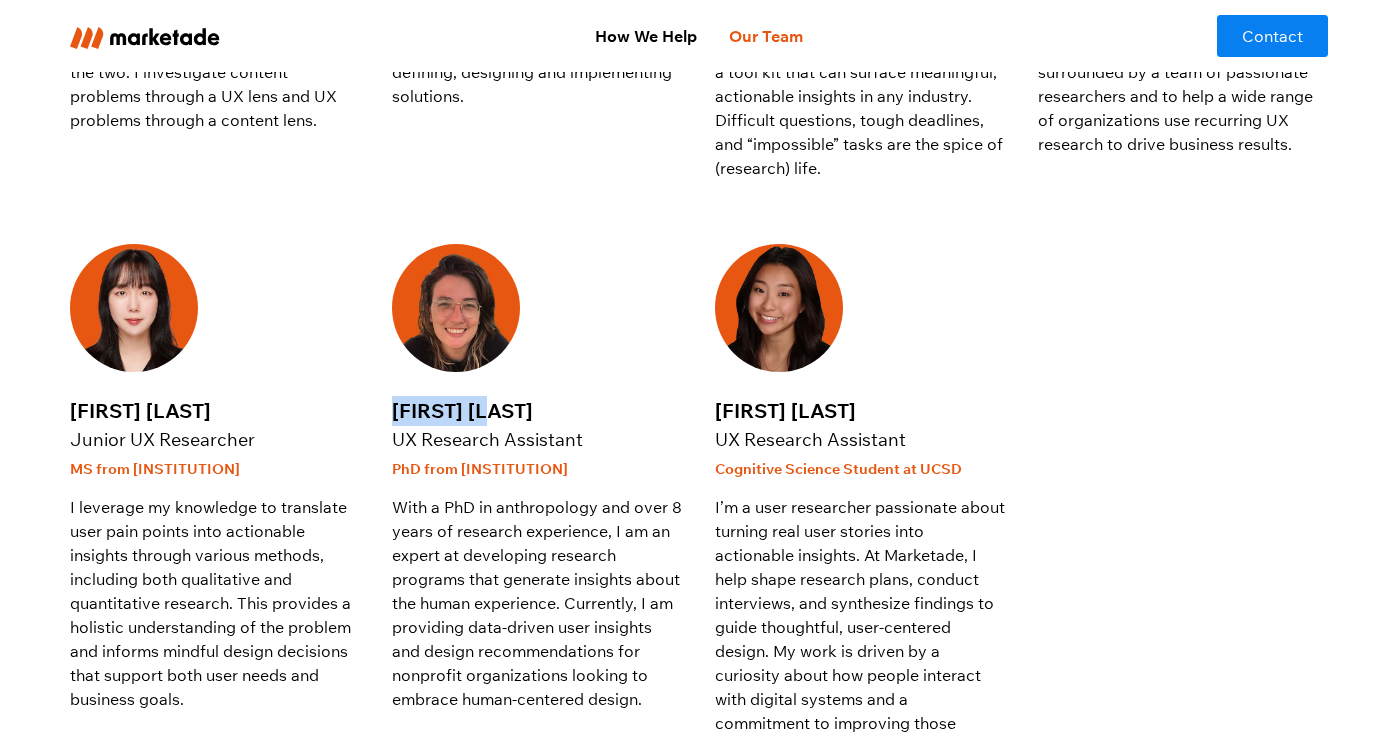 drag, startPoint x: 389, startPoint y: 411, endPoint x: 533, endPoint y: 414, distance: 144.03125 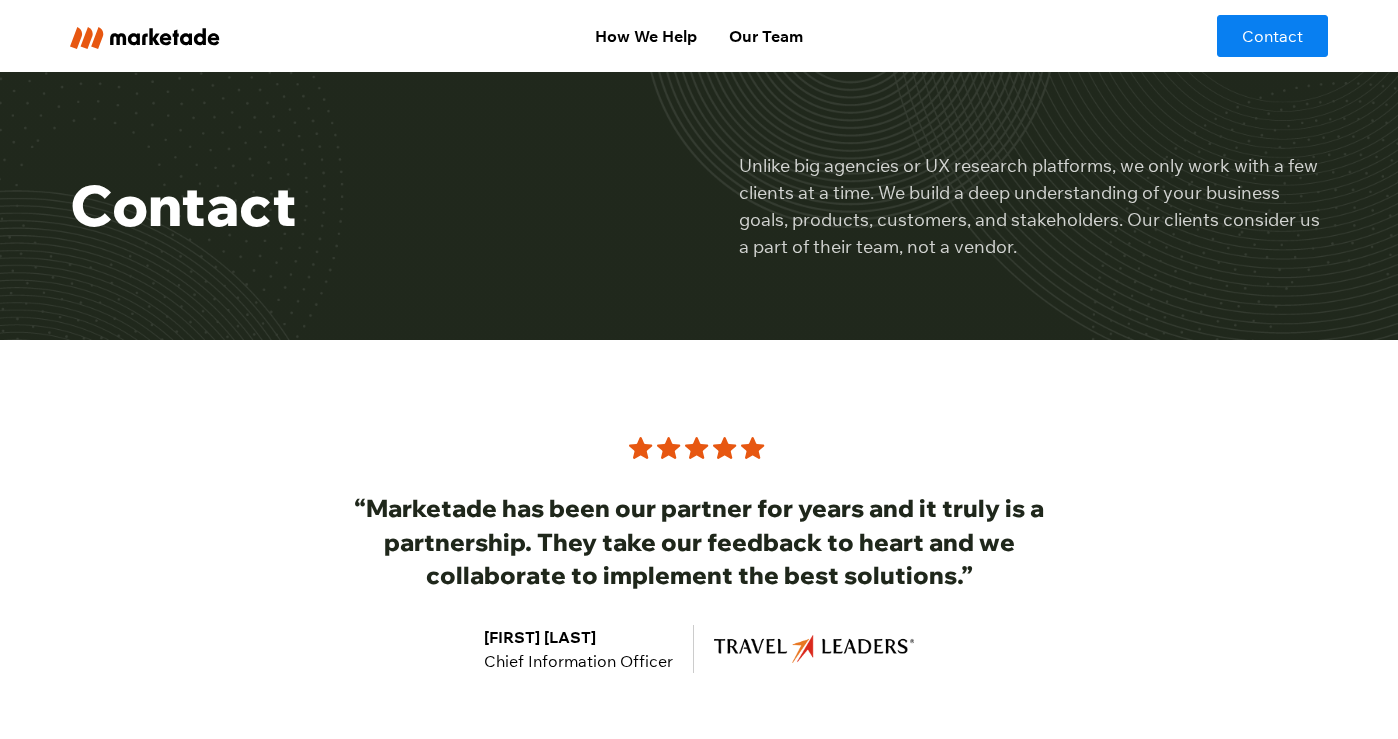 scroll, scrollTop: 0, scrollLeft: 0, axis: both 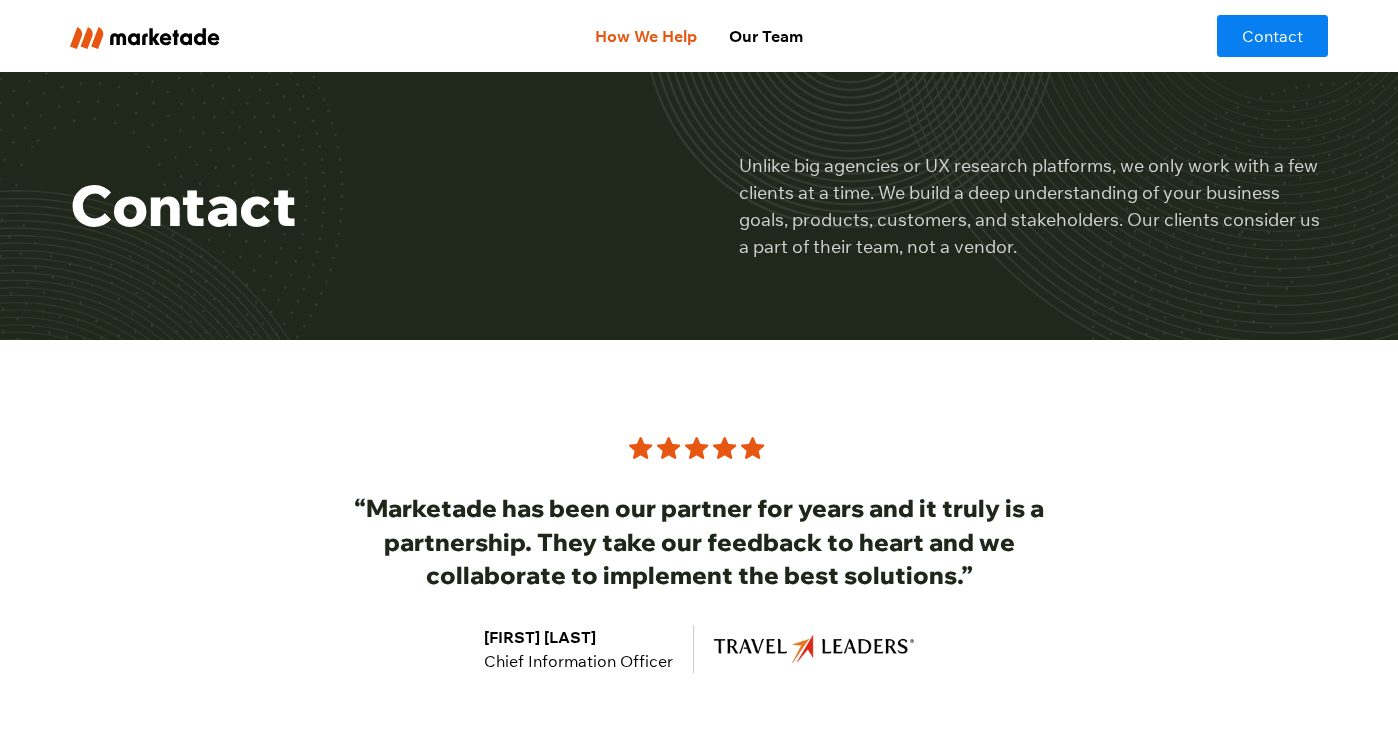 click on "How We Help" at bounding box center [646, 36] 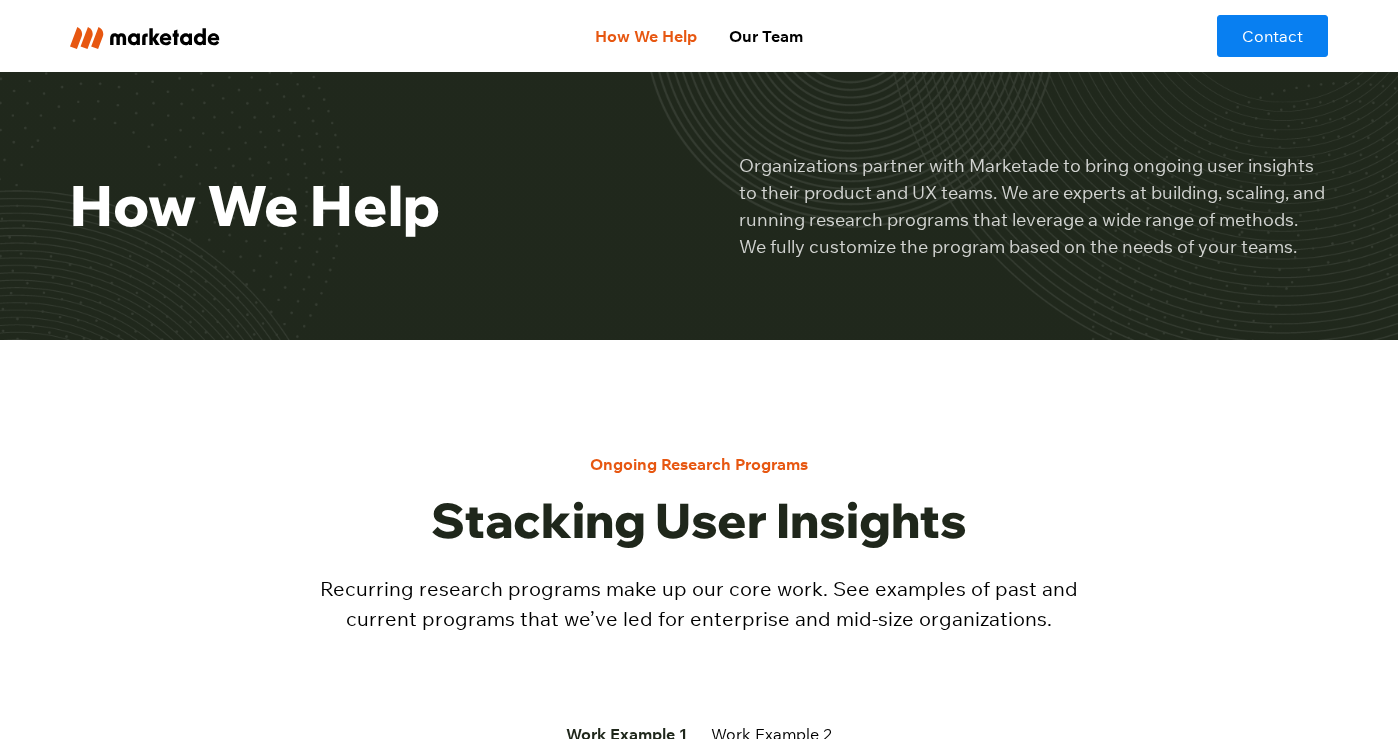 scroll, scrollTop: 0, scrollLeft: 0, axis: both 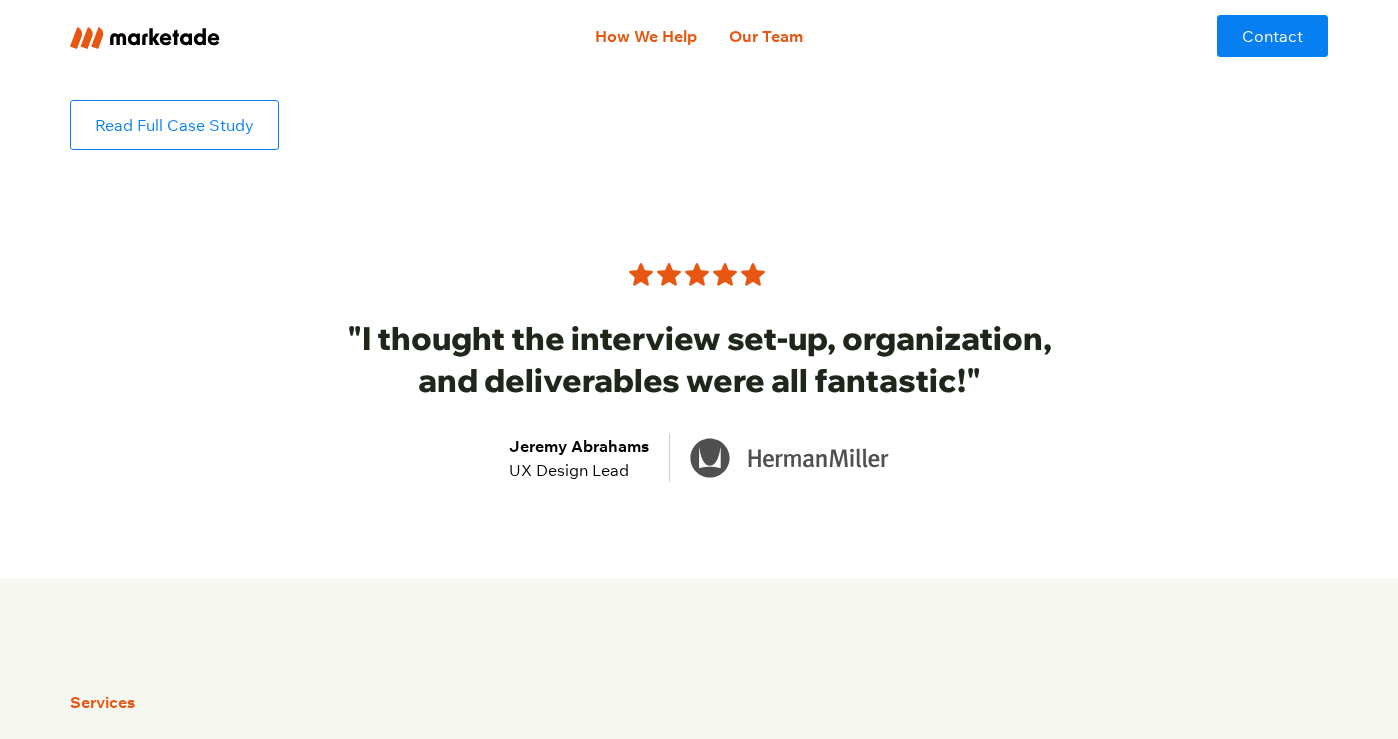 click on "Our Team" at bounding box center (766, 36) 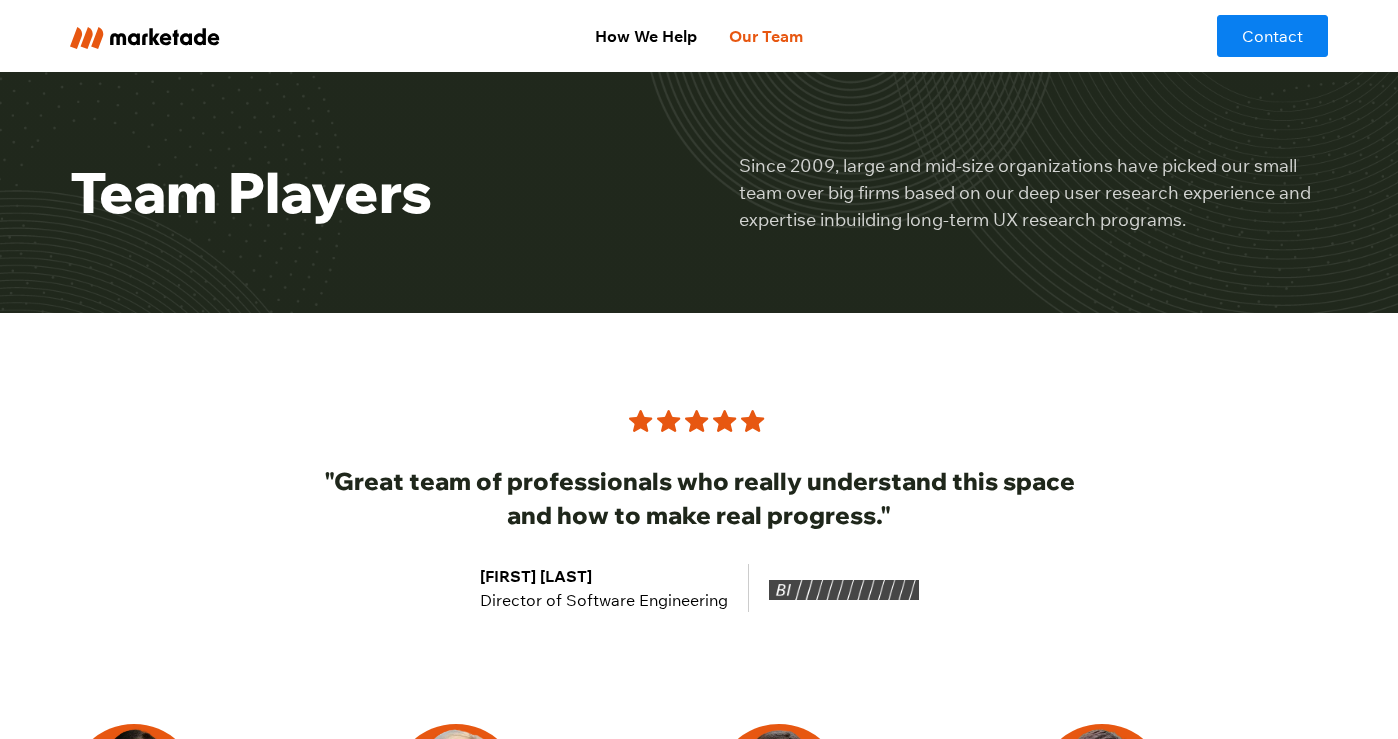 scroll, scrollTop: 0, scrollLeft: 0, axis: both 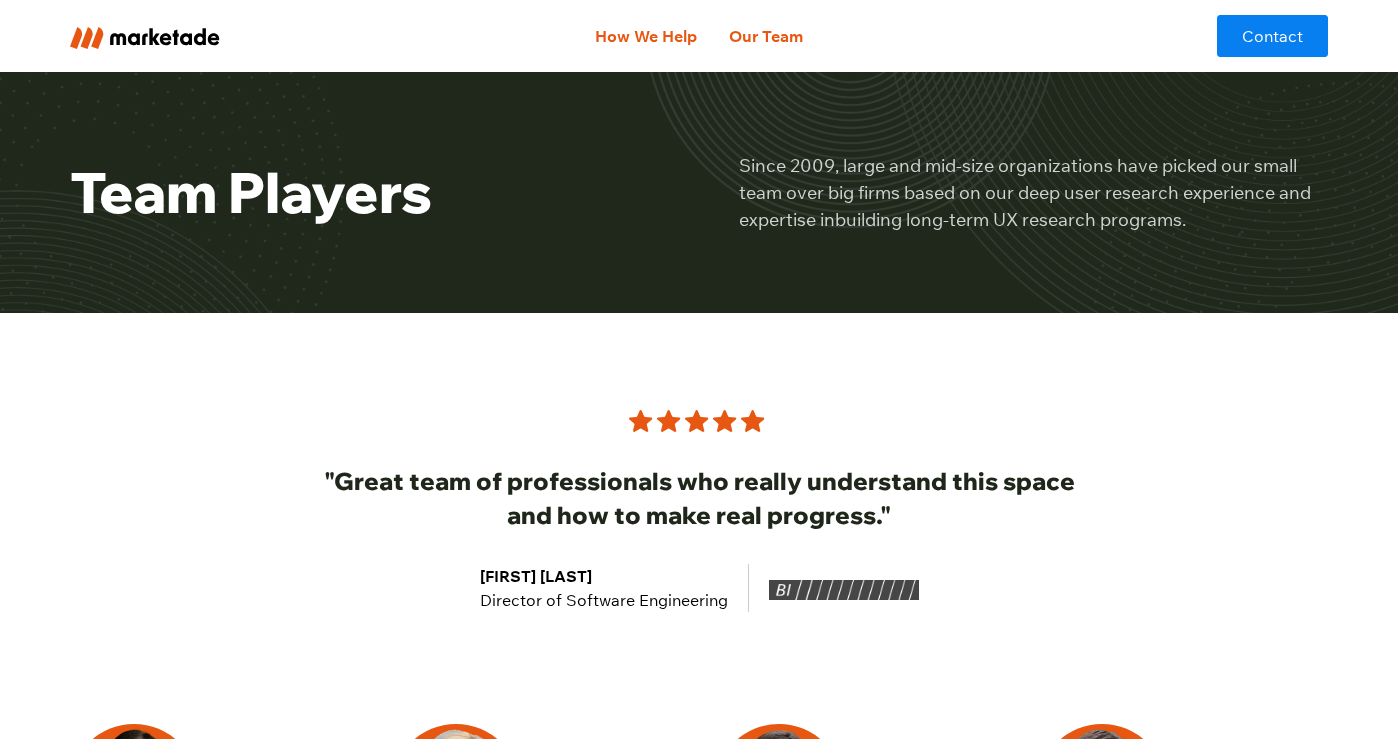 click on "How We Help" at bounding box center (646, 36) 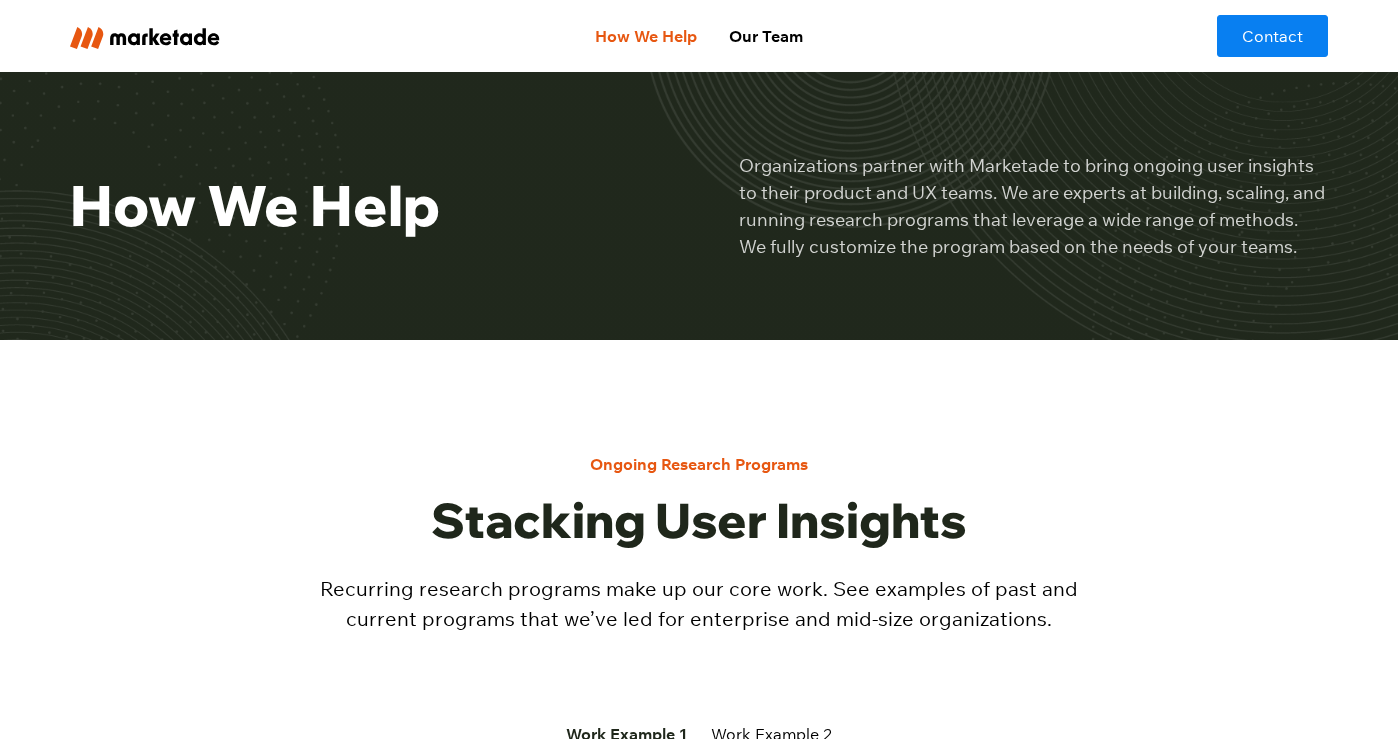 scroll, scrollTop: 0, scrollLeft: 0, axis: both 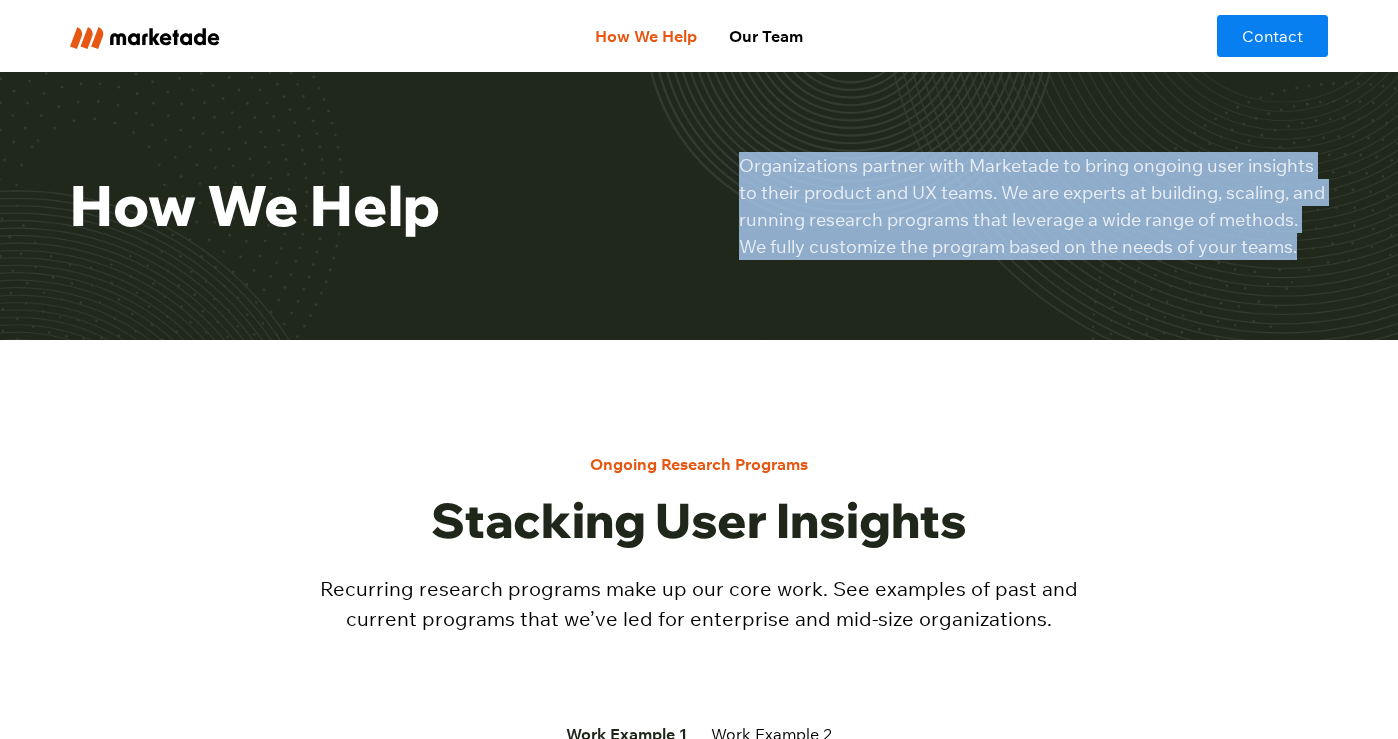 drag, startPoint x: 705, startPoint y: 145, endPoint x: 726, endPoint y: 331, distance: 187.18173 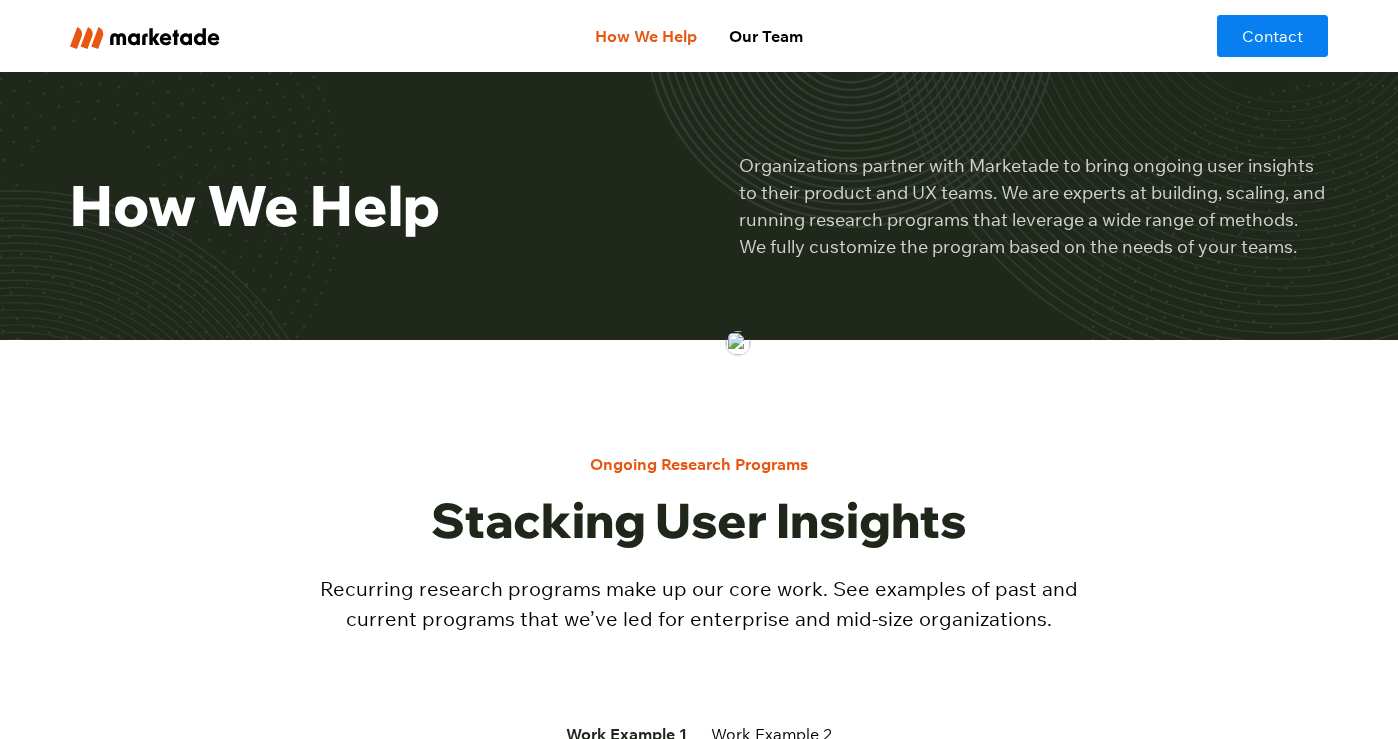 drag, startPoint x: 55, startPoint y: 6, endPoint x: 264, endPoint y: 28, distance: 210.15471 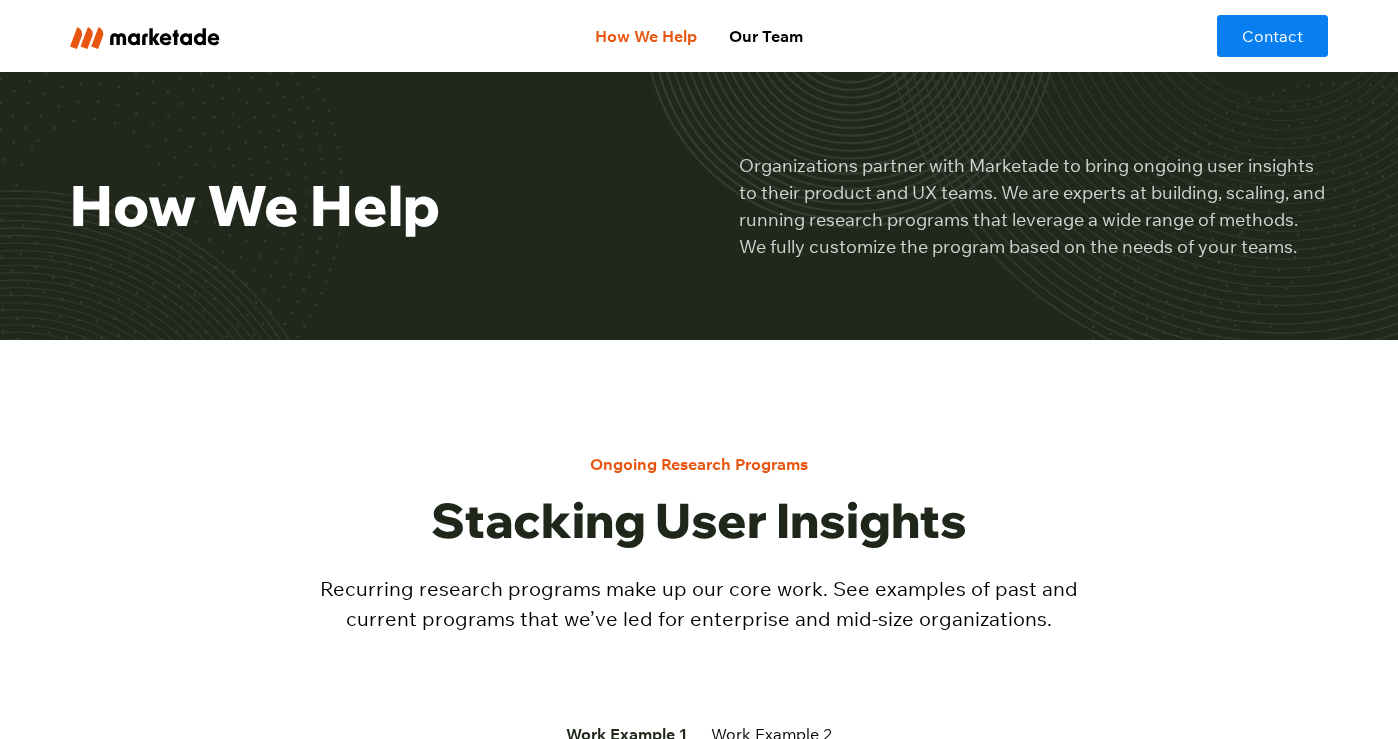 click on "How We Help Our Team Contact" at bounding box center (699, 36) 